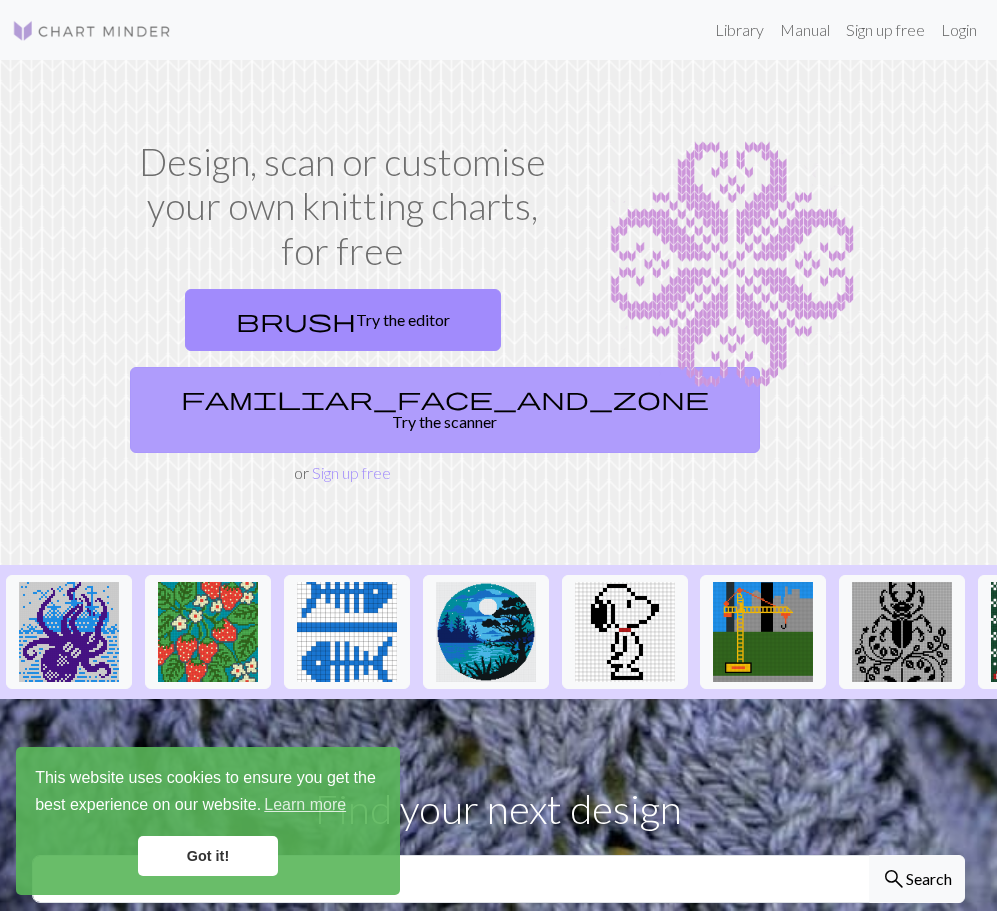 scroll, scrollTop: 0, scrollLeft: 0, axis: both 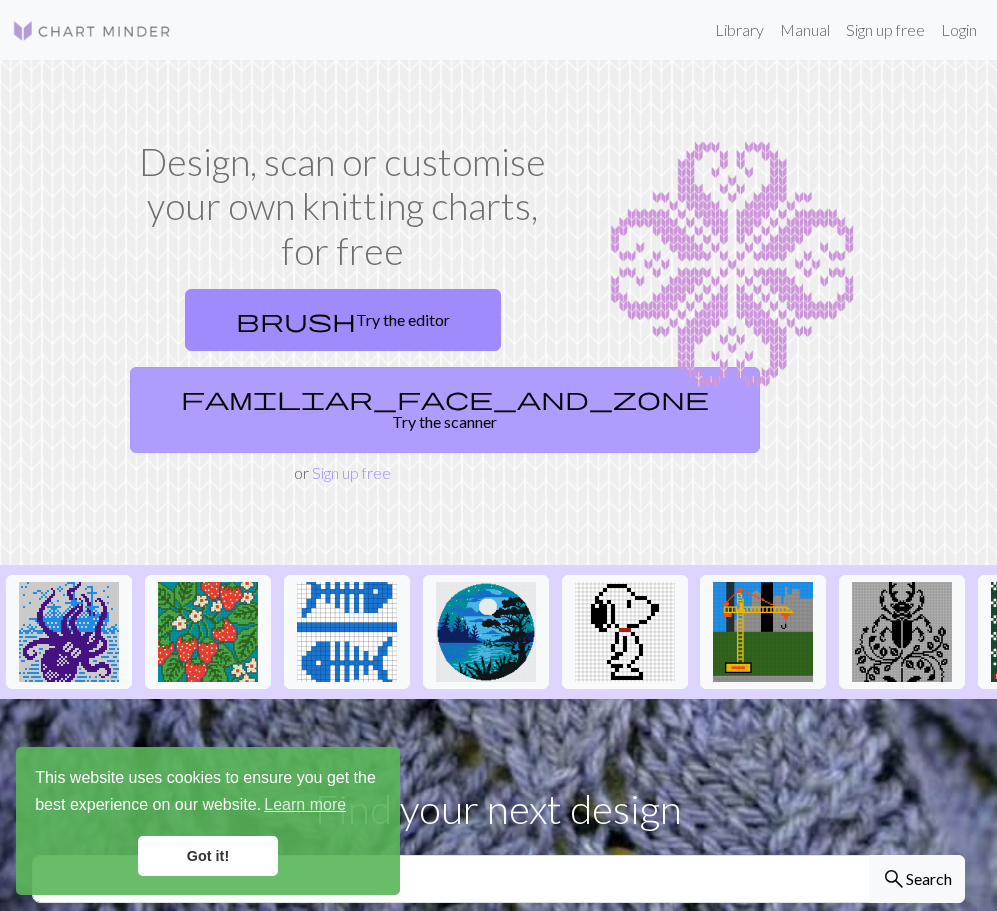 click on "familiar_face_and_zone  Try the scanner" at bounding box center (445, 410) 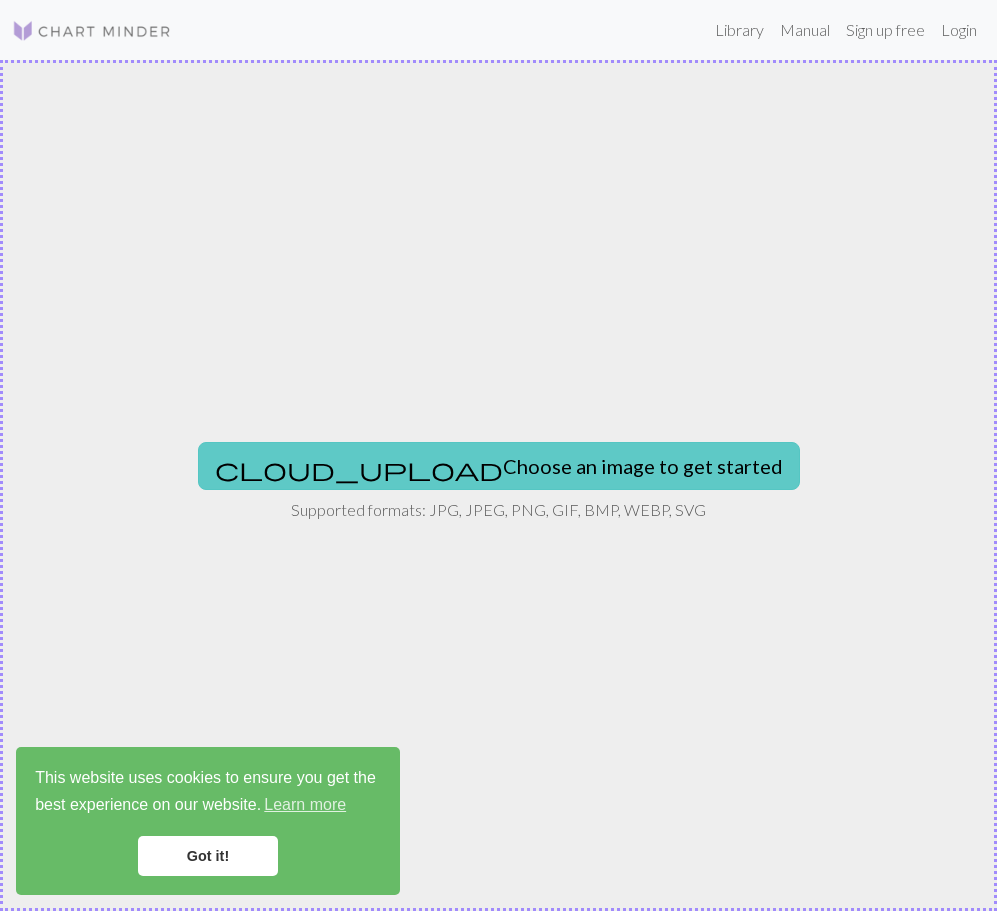 click on "cloud_upload  Choose an image to get started" at bounding box center (499, 466) 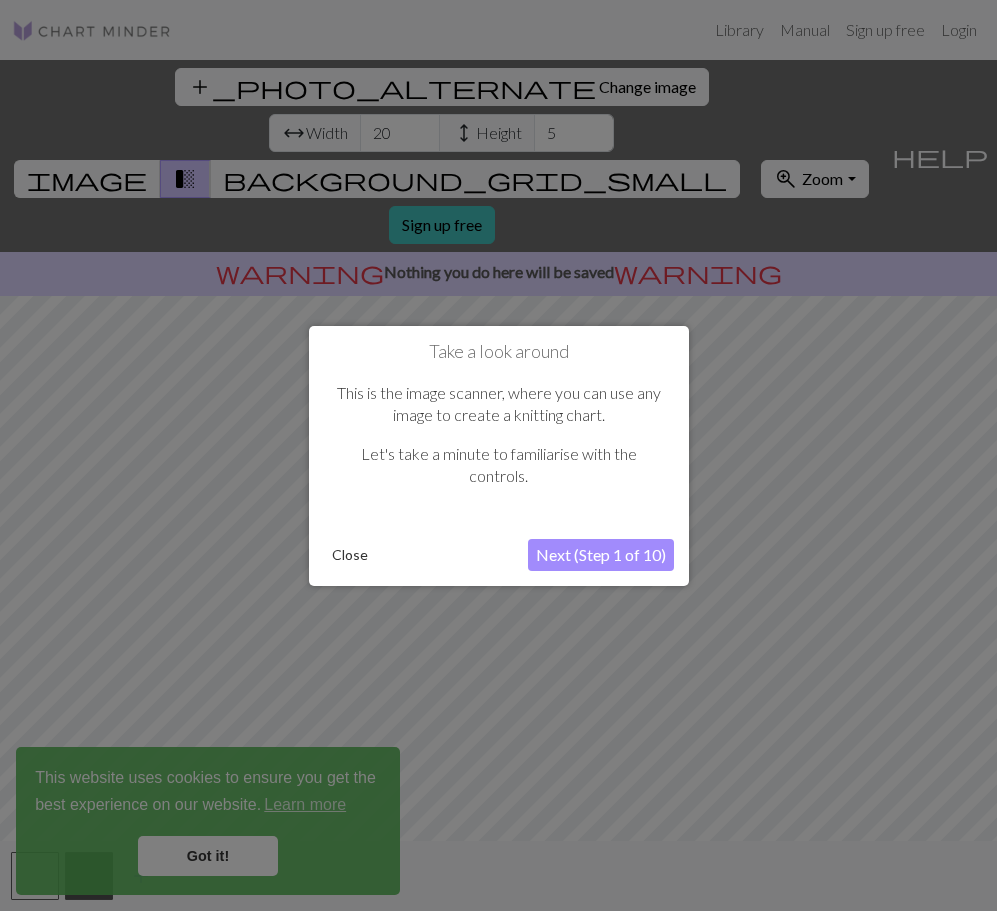 click on "Next (Step 1 of 10)" at bounding box center (601, 555) 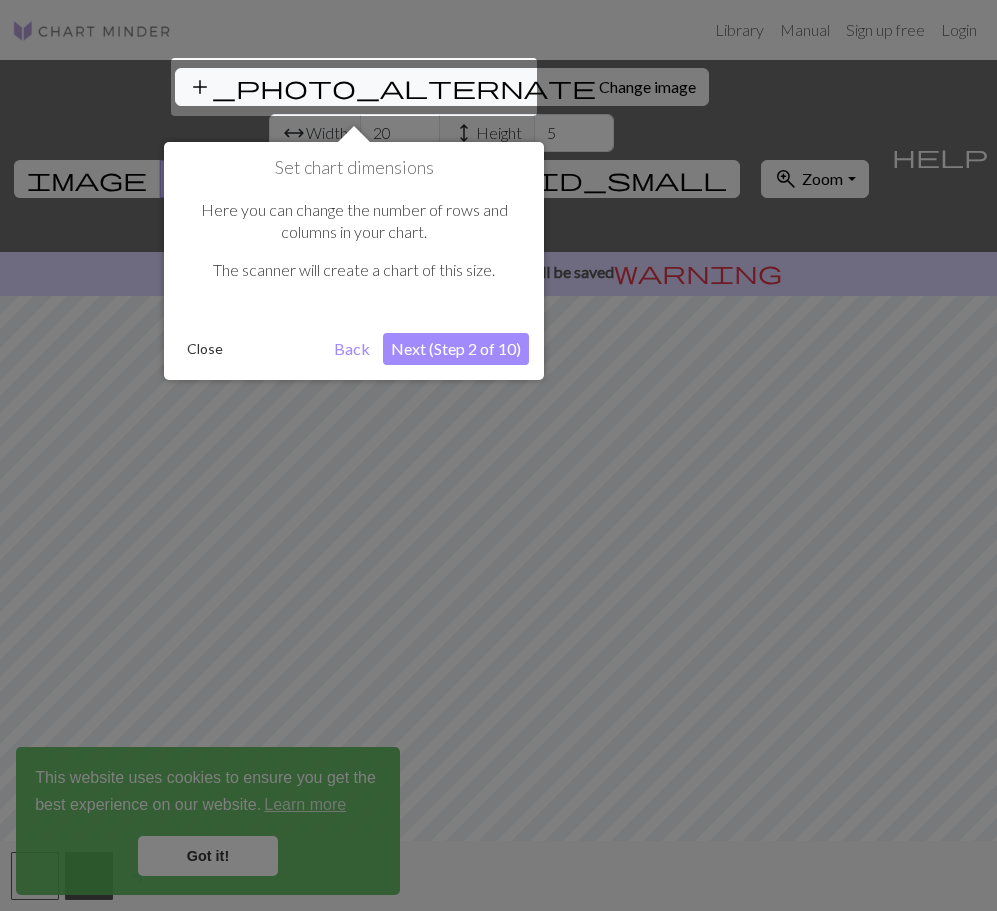 click at bounding box center (354, 87) 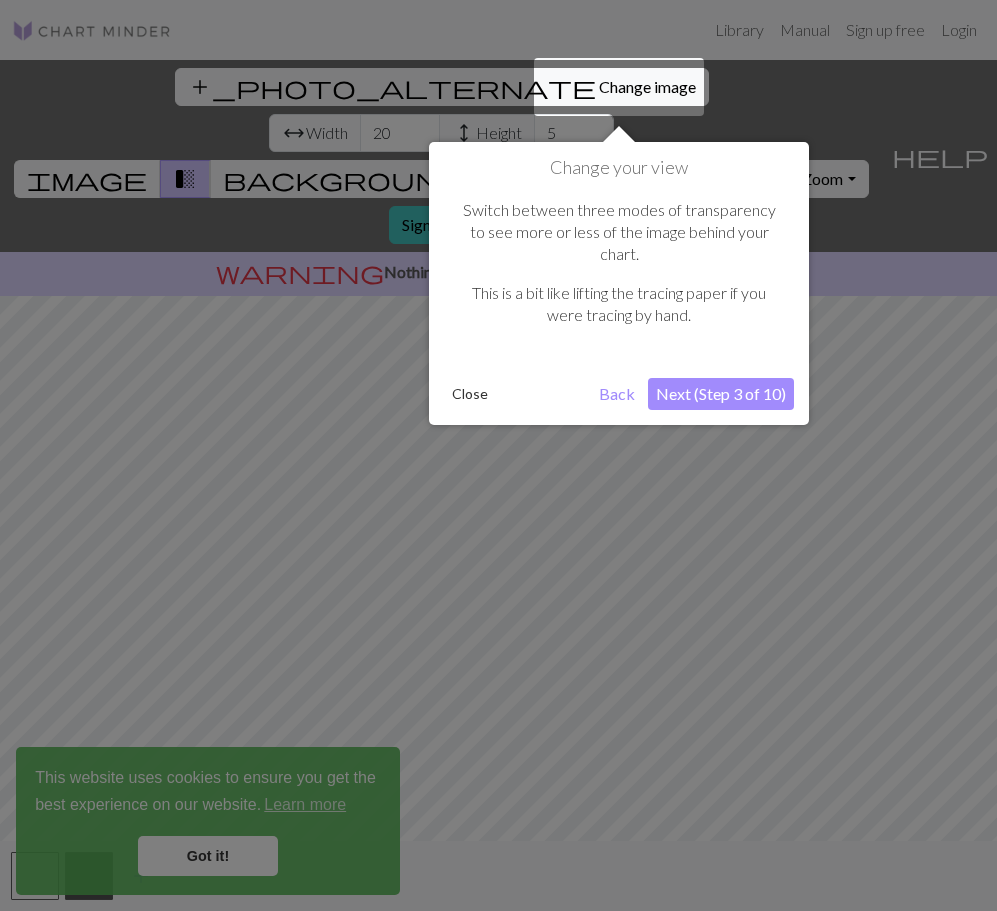 click on "Next (Step 3 of 10)" at bounding box center [721, 394] 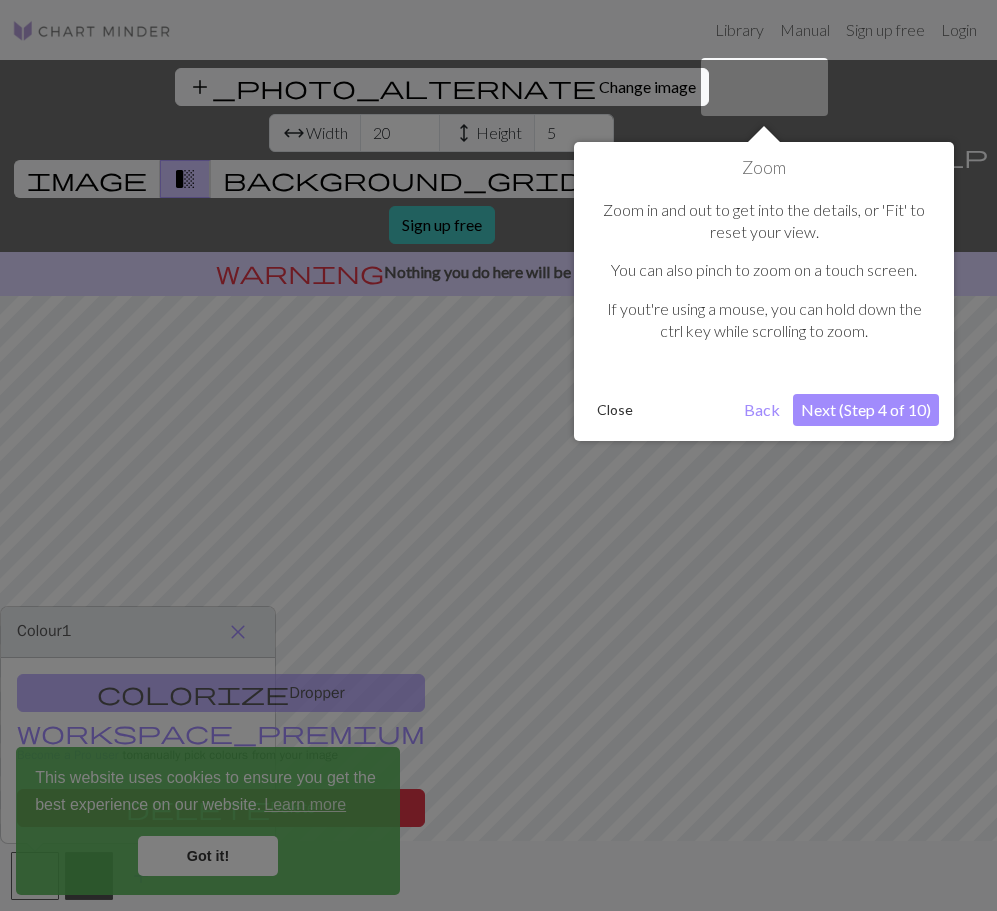 click on "Next (Step 4 of 10)" at bounding box center (866, 410) 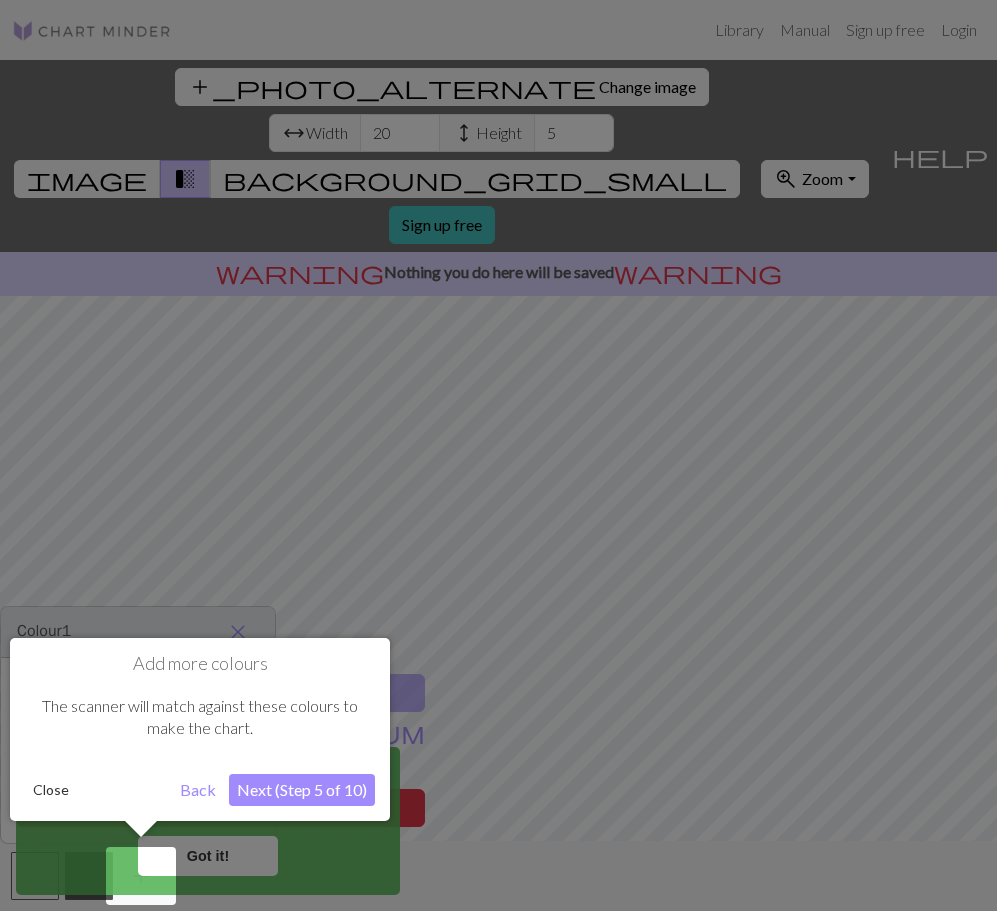 click on "Next (Step 5 of 10)" at bounding box center (302, 790) 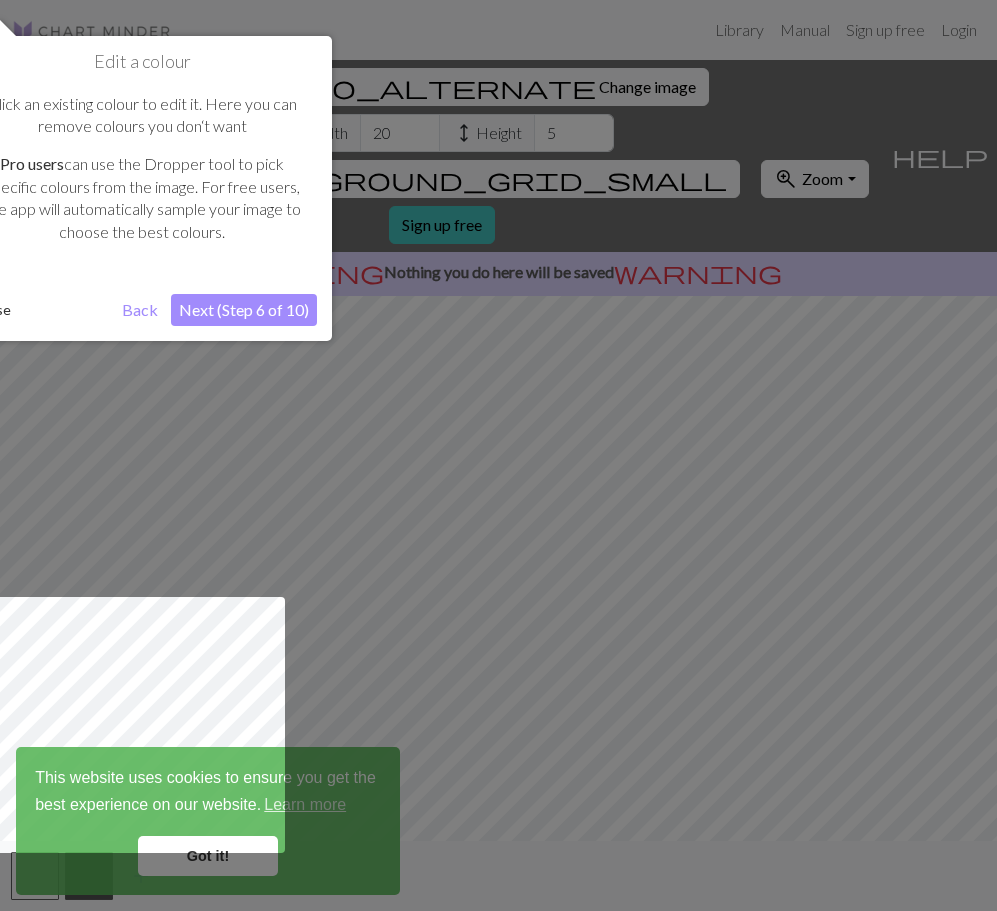 click on "Next (Step 6 of 10)" at bounding box center (244, 310) 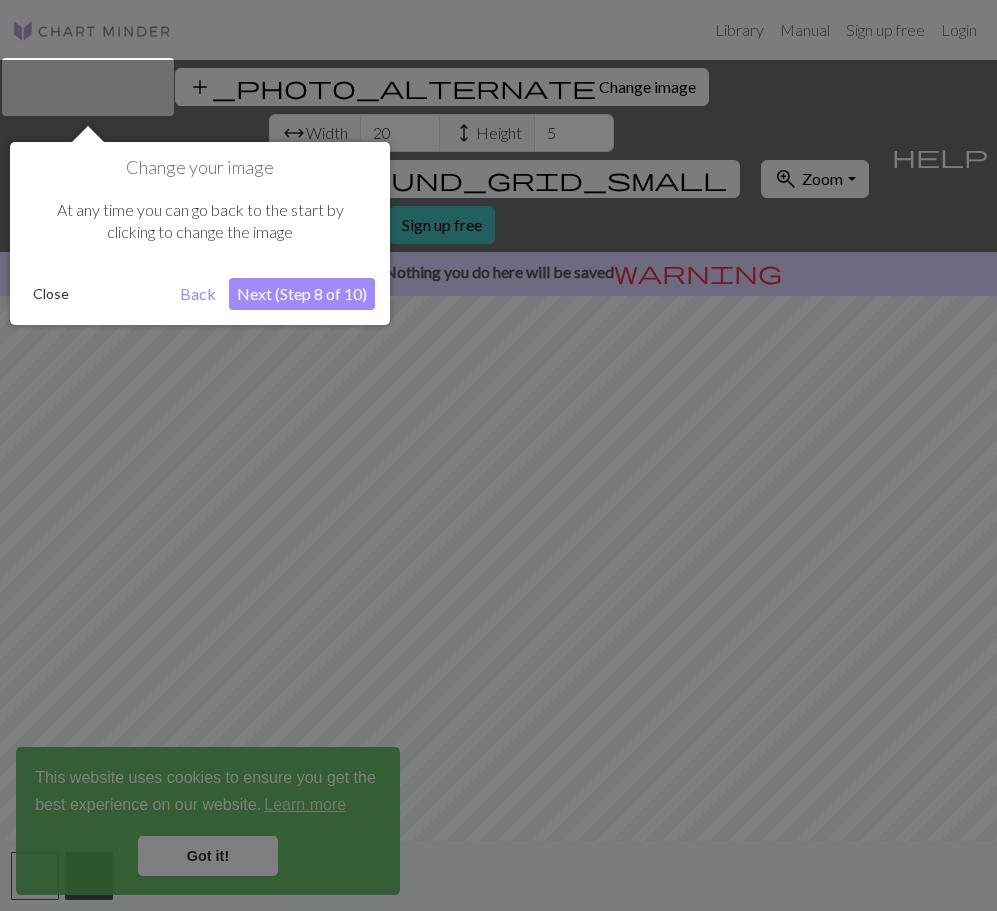 click on "Next (Step 8 of 10)" at bounding box center [302, 294] 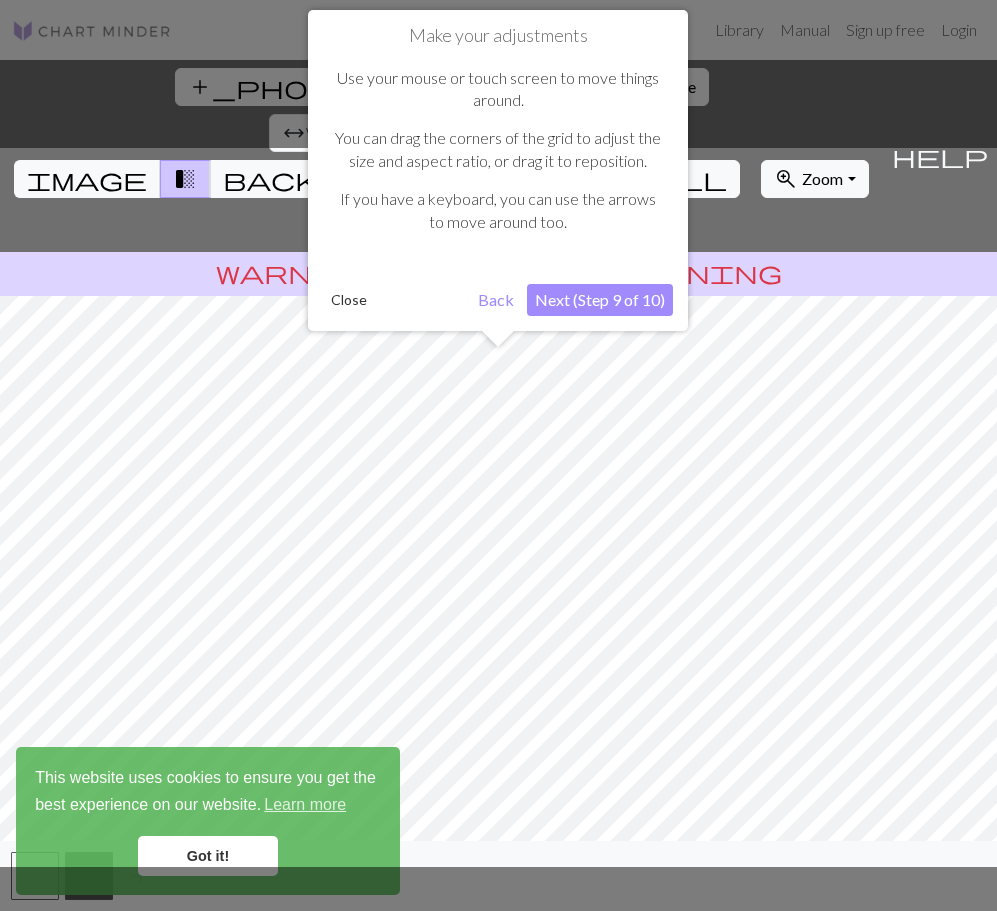 click on "Next (Step 9 of 10)" at bounding box center (600, 300) 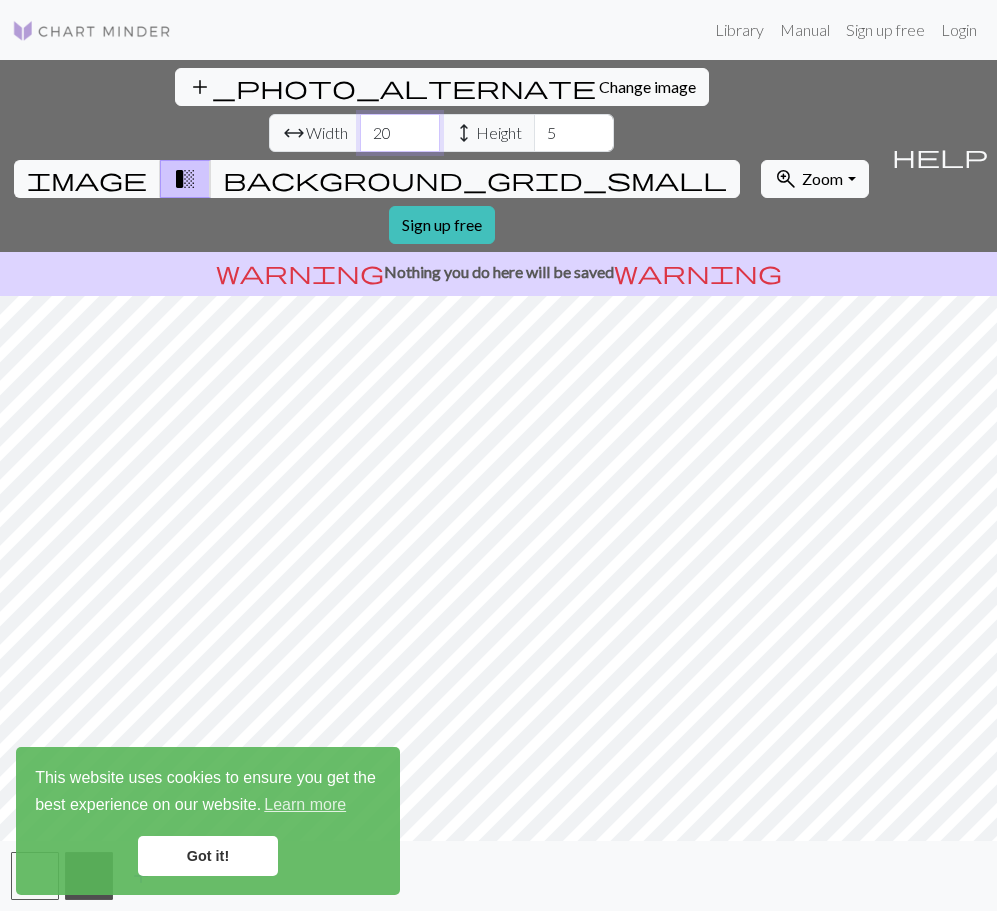 drag, startPoint x: 303, startPoint y: 90, endPoint x: 174, endPoint y: 105, distance: 129.86917 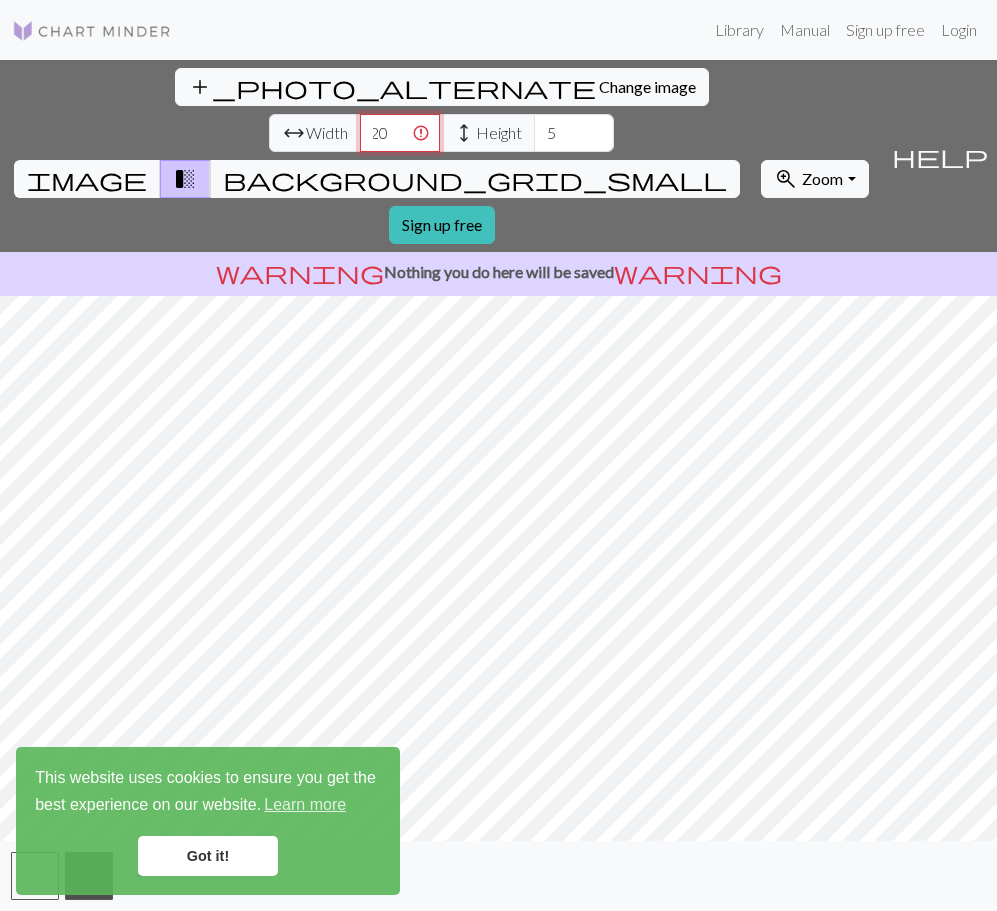 click on "[NUMBER]" at bounding box center [400, 133] 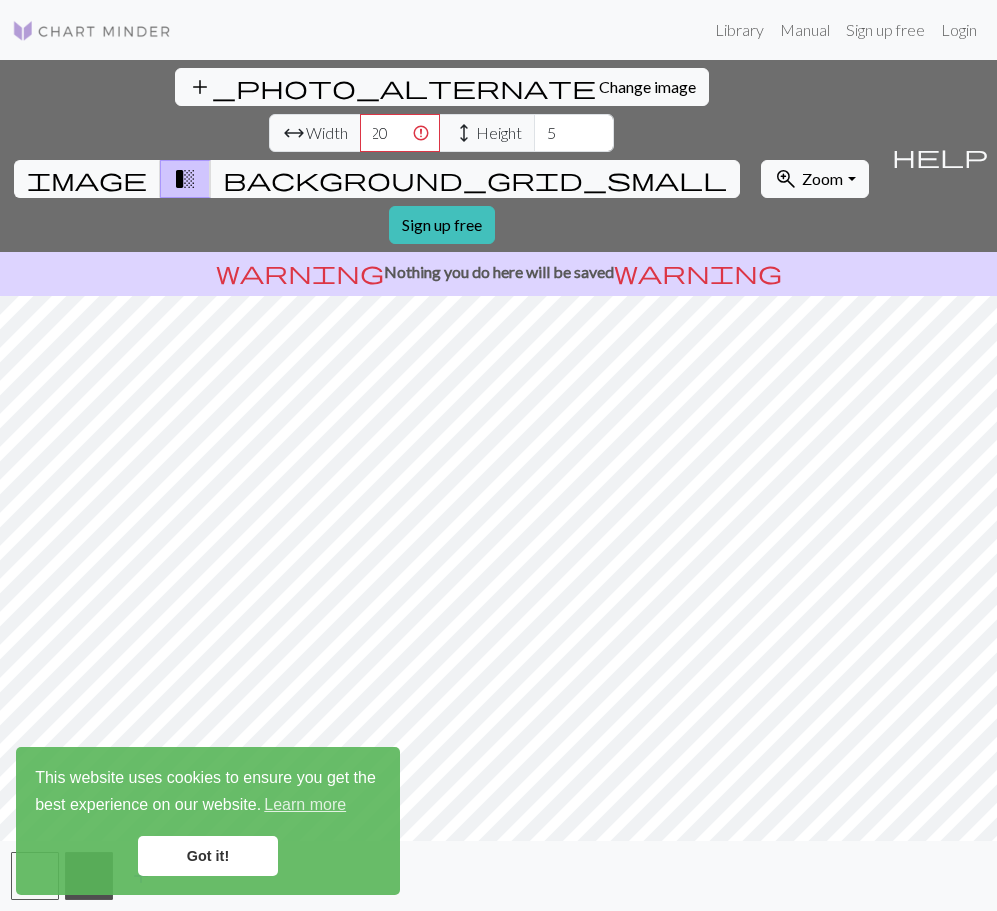 click on "warning  Nothing you do here will be saved  warning" at bounding box center [498, 272] 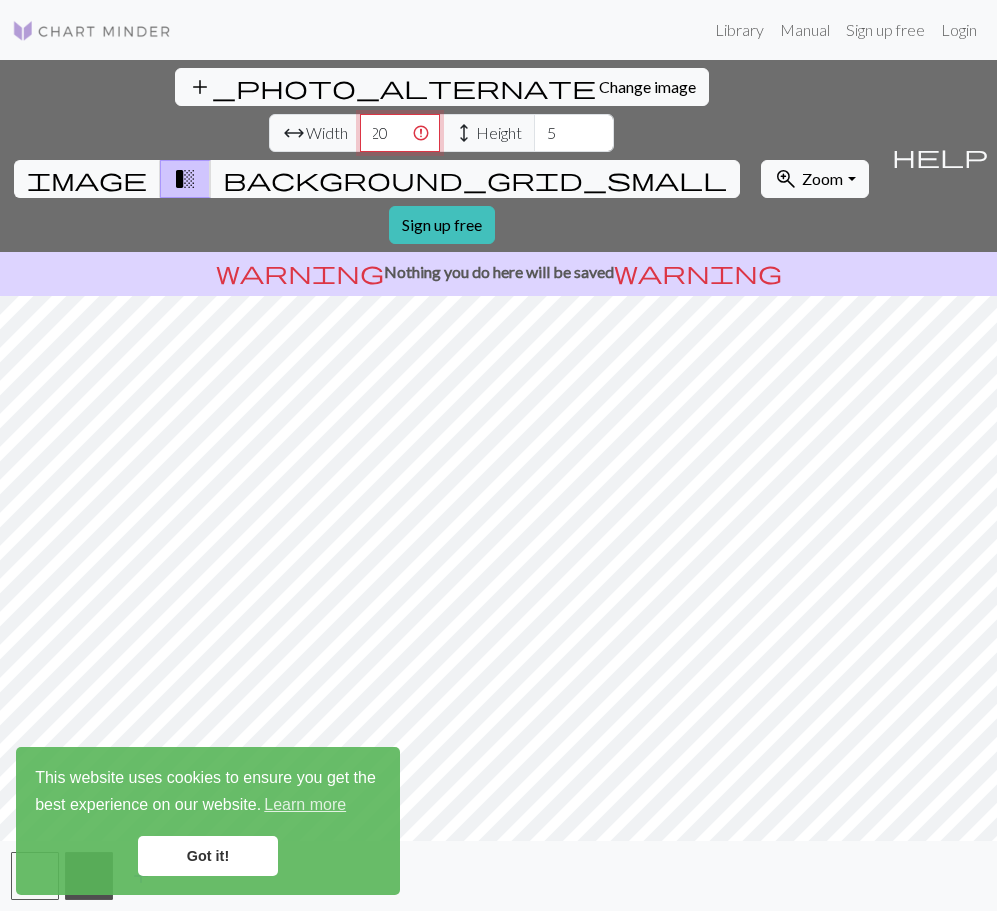 click on "[NUMBER]" at bounding box center [400, 133] 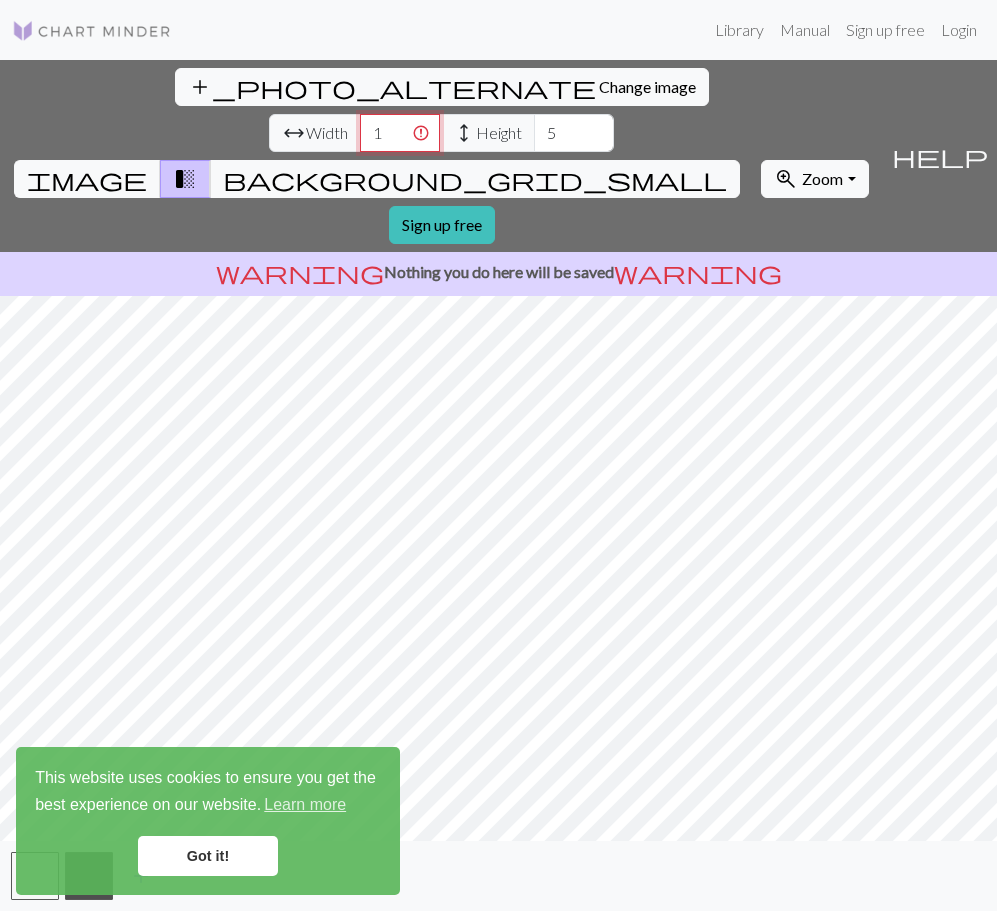 scroll, scrollTop: 0, scrollLeft: 0, axis: both 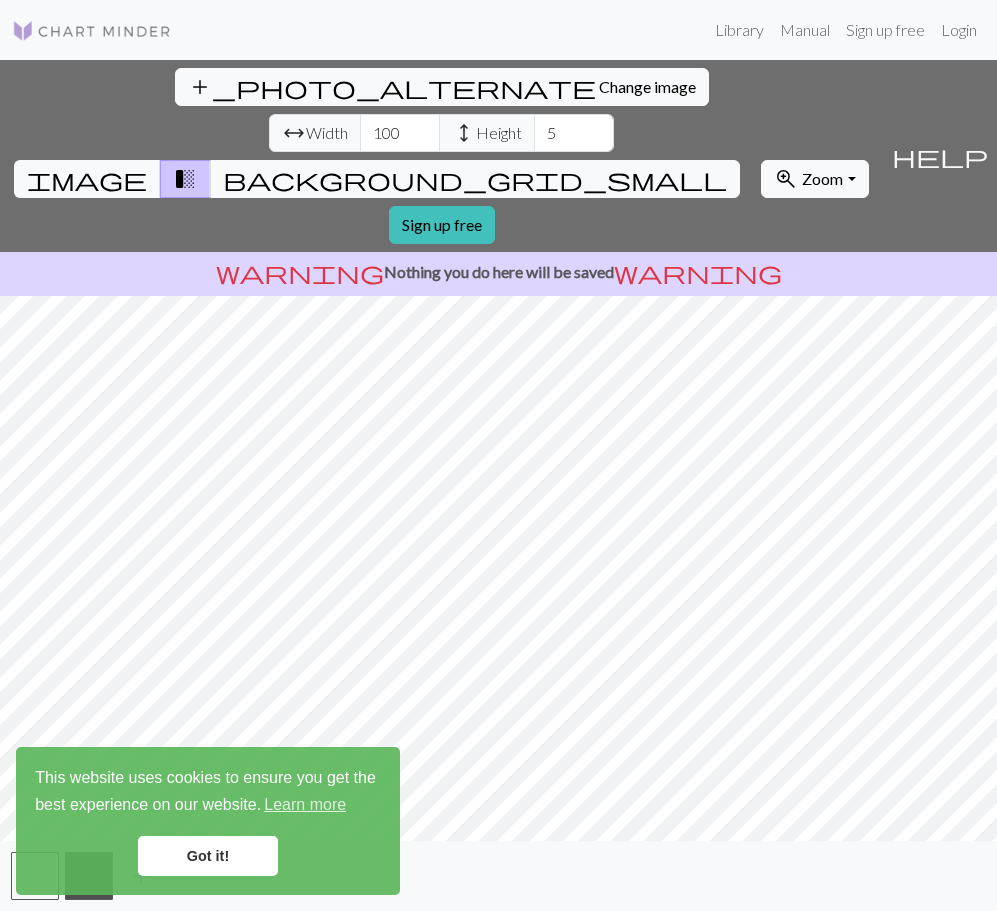 click on "height" at bounding box center (464, 133) 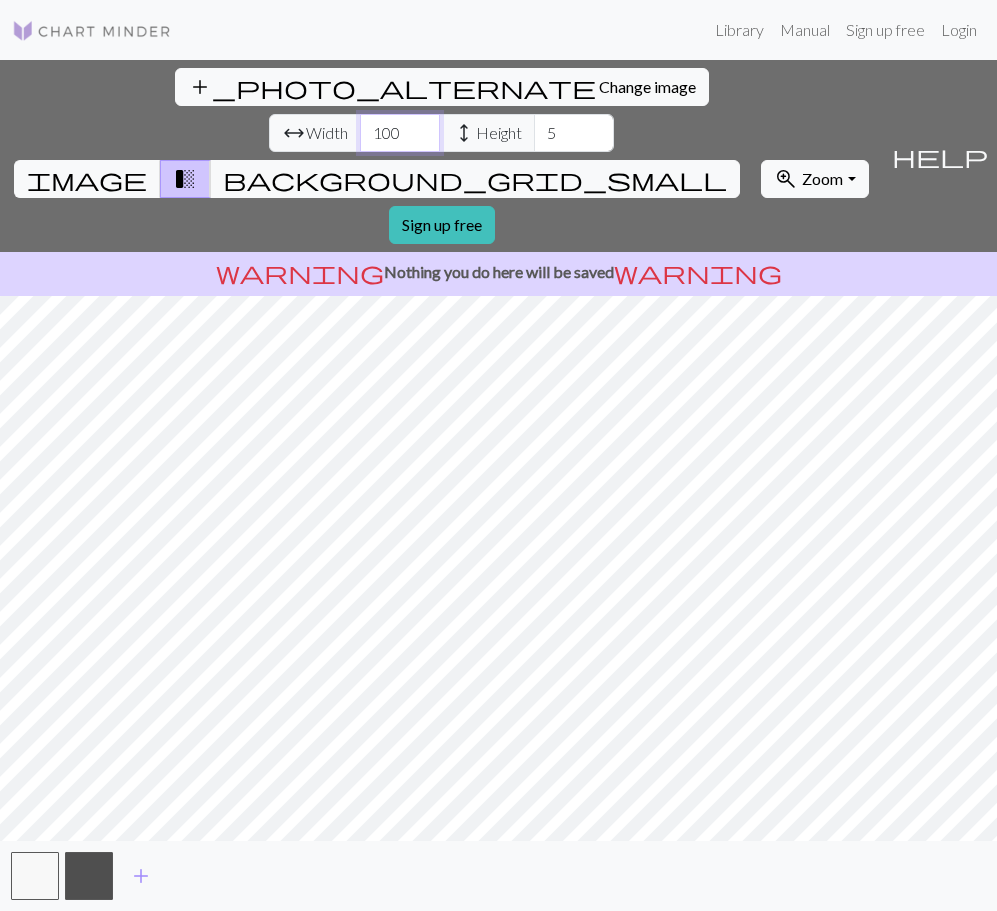 drag, startPoint x: 315, startPoint y: 86, endPoint x: 207, endPoint y: 92, distance: 108.16654 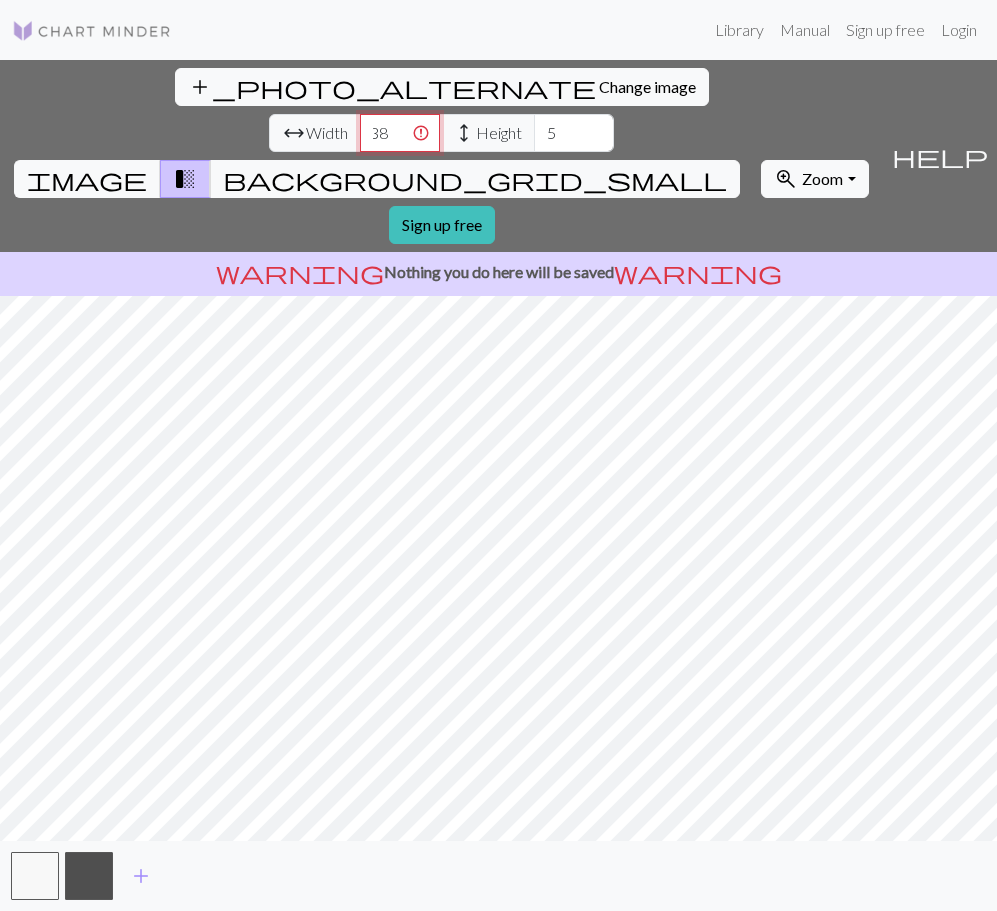 scroll, scrollTop: 0, scrollLeft: 0, axis: both 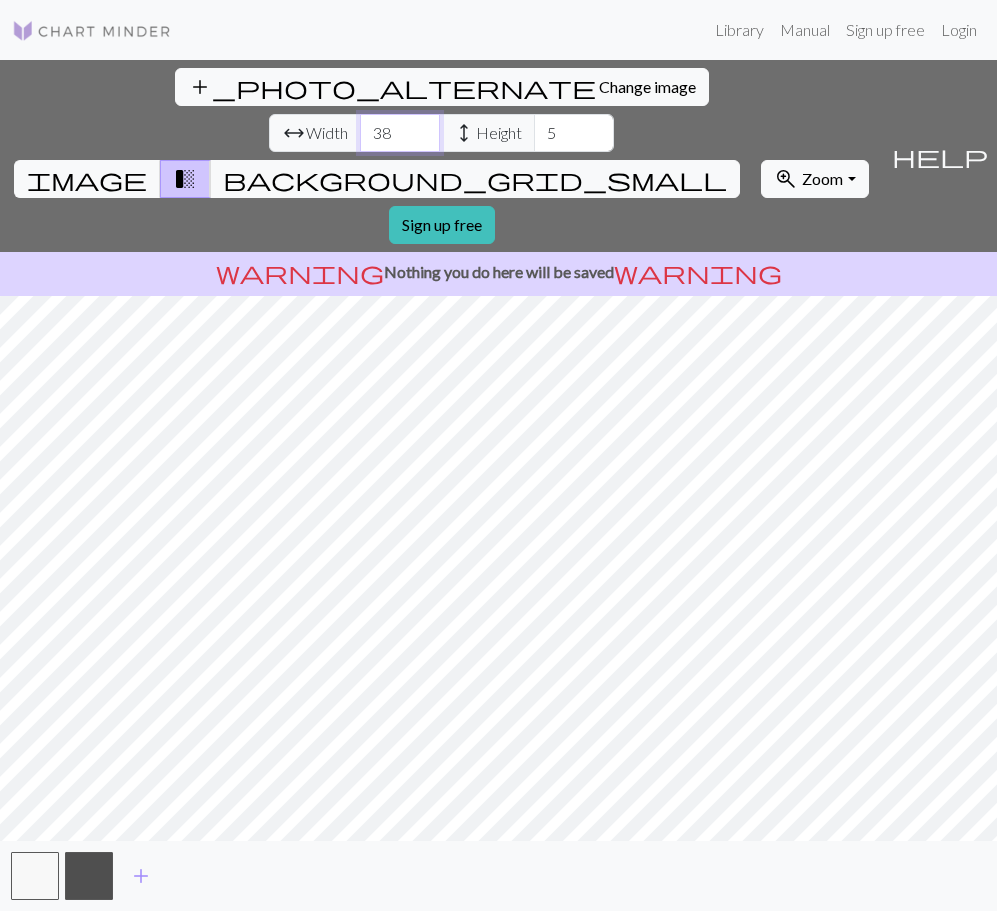 type on "3" 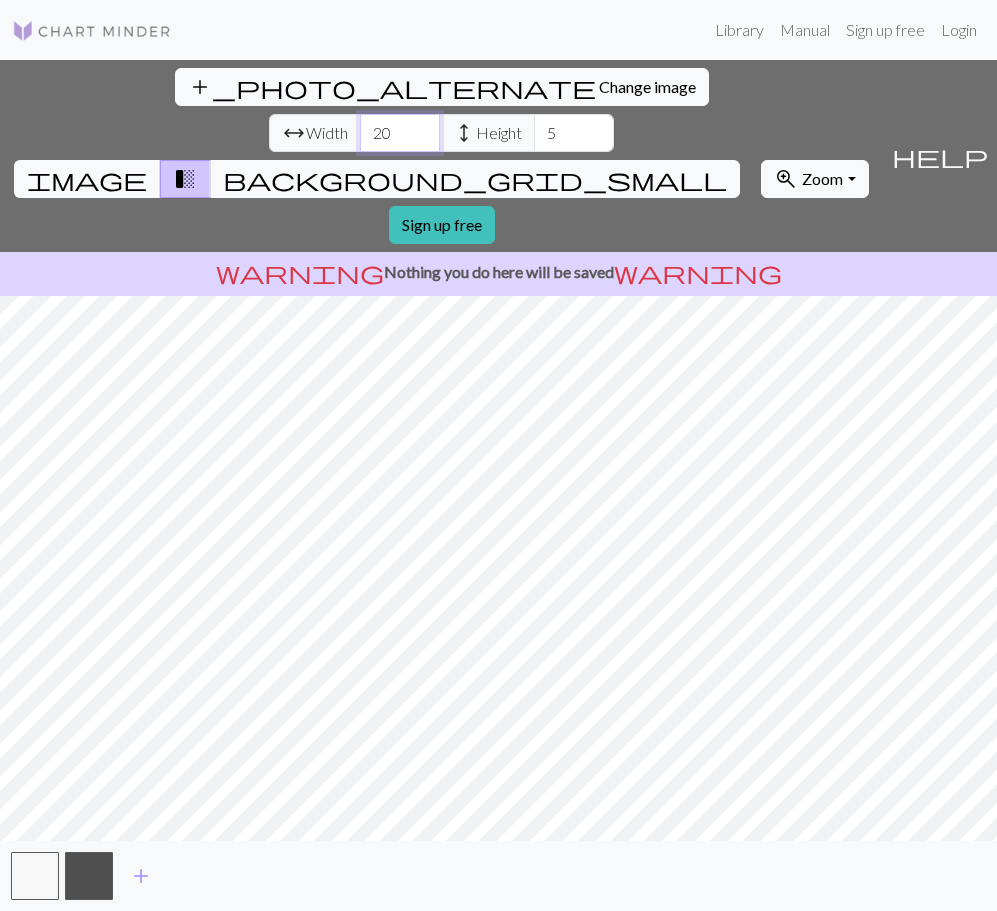 type on "2" 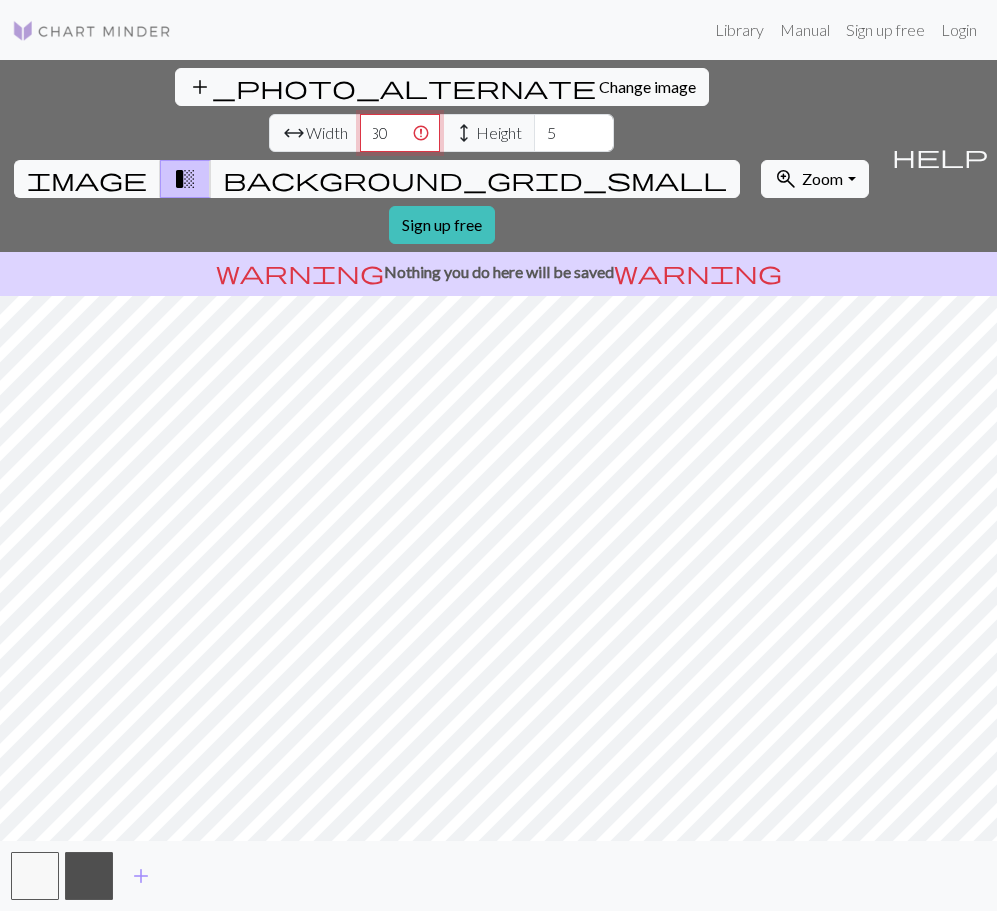 scroll, scrollTop: 0, scrollLeft: 0, axis: both 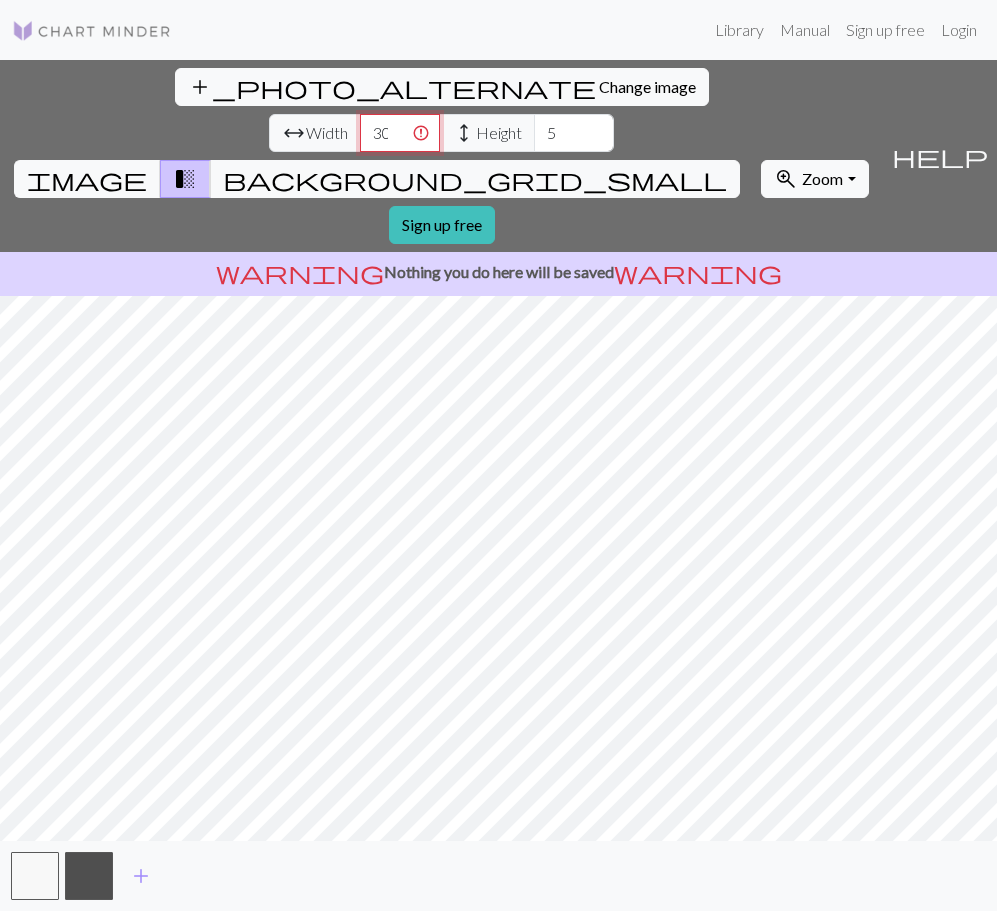type on "3" 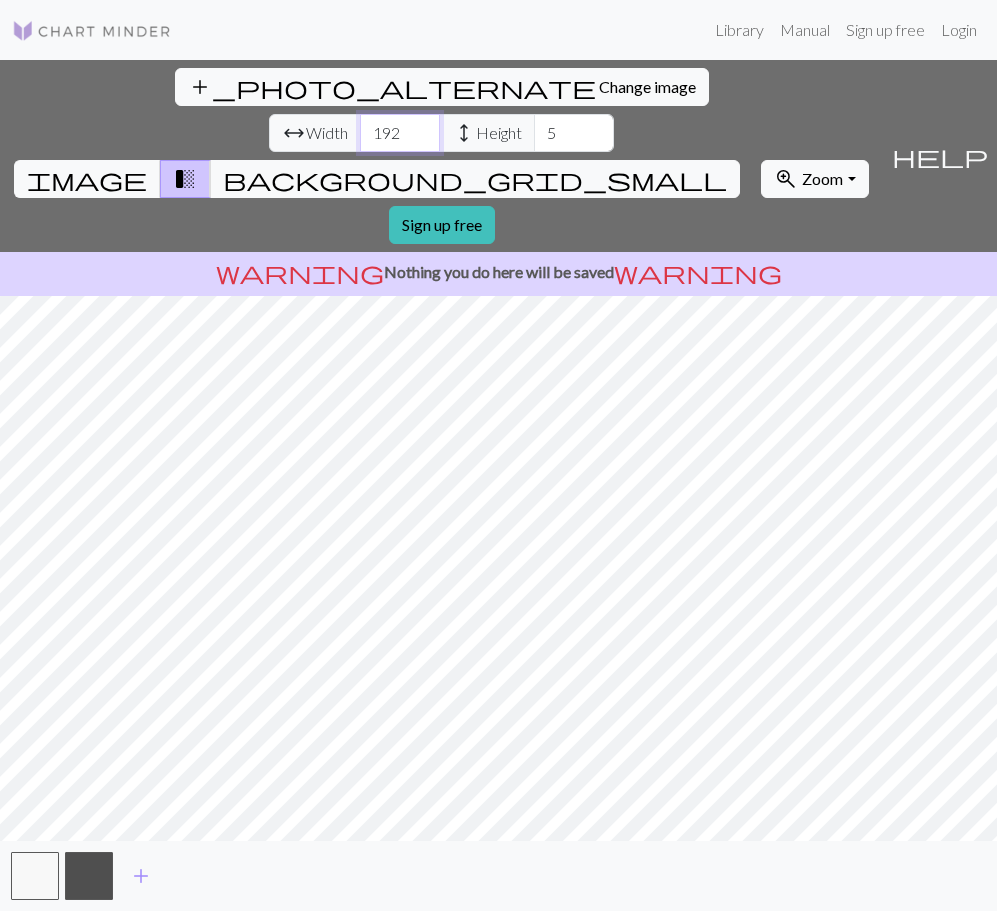 type on "192" 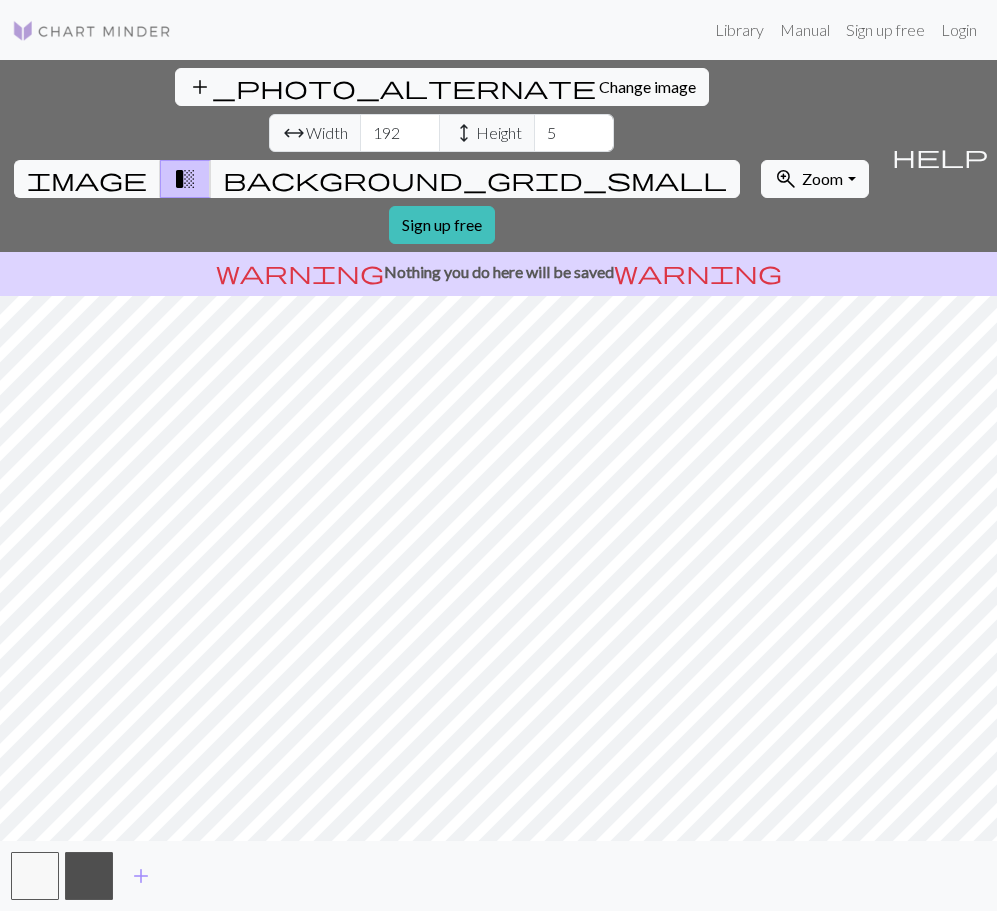 click on "Height" at bounding box center (499, 133) 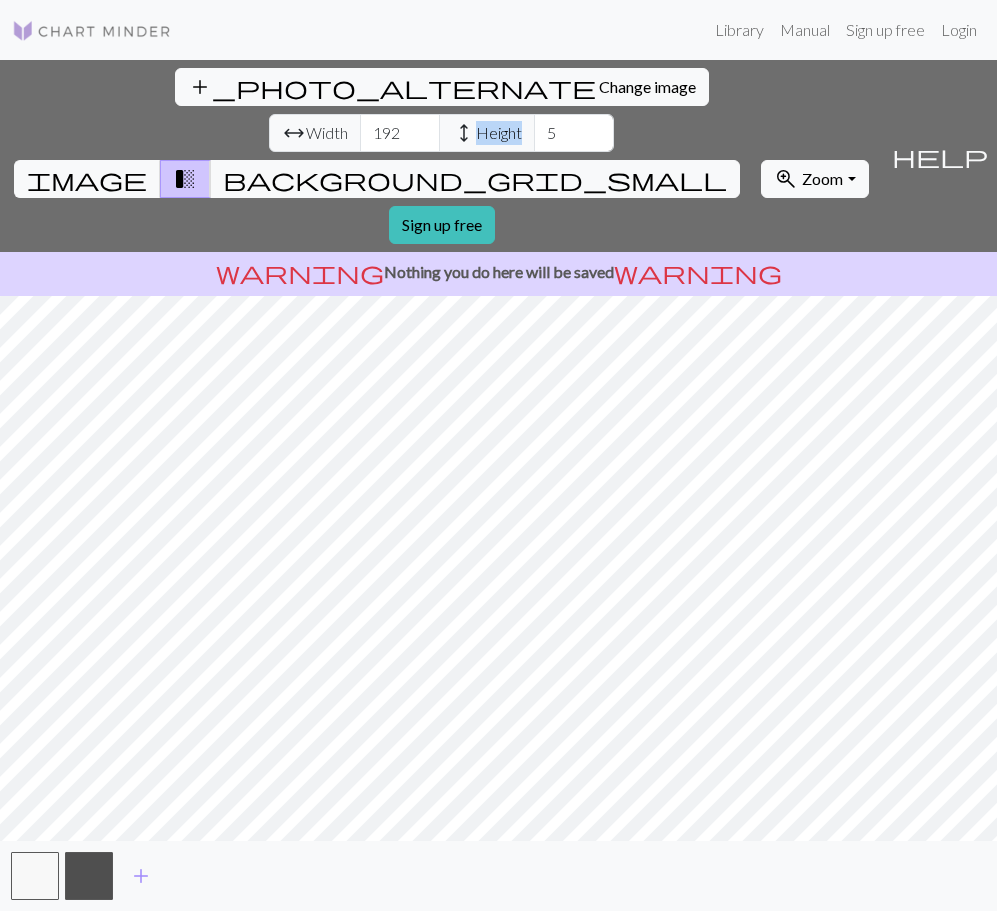 click on "Height" at bounding box center [499, 133] 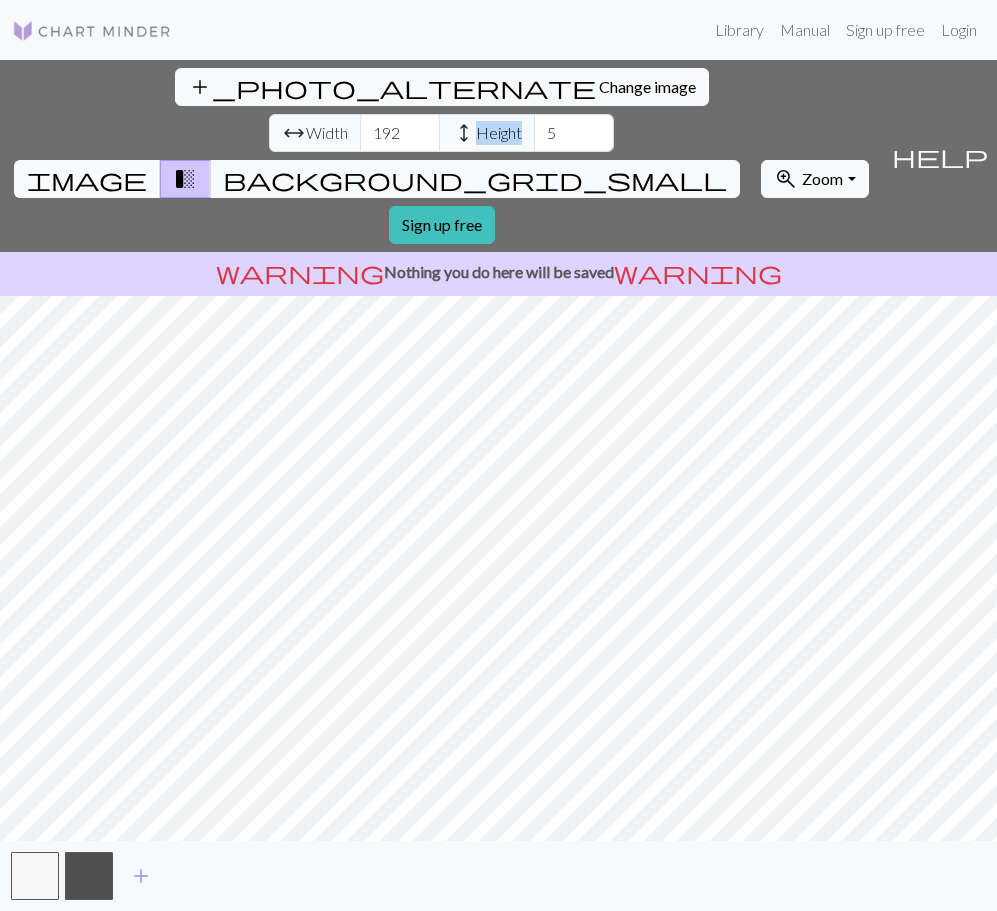 click on "image" at bounding box center (87, 179) 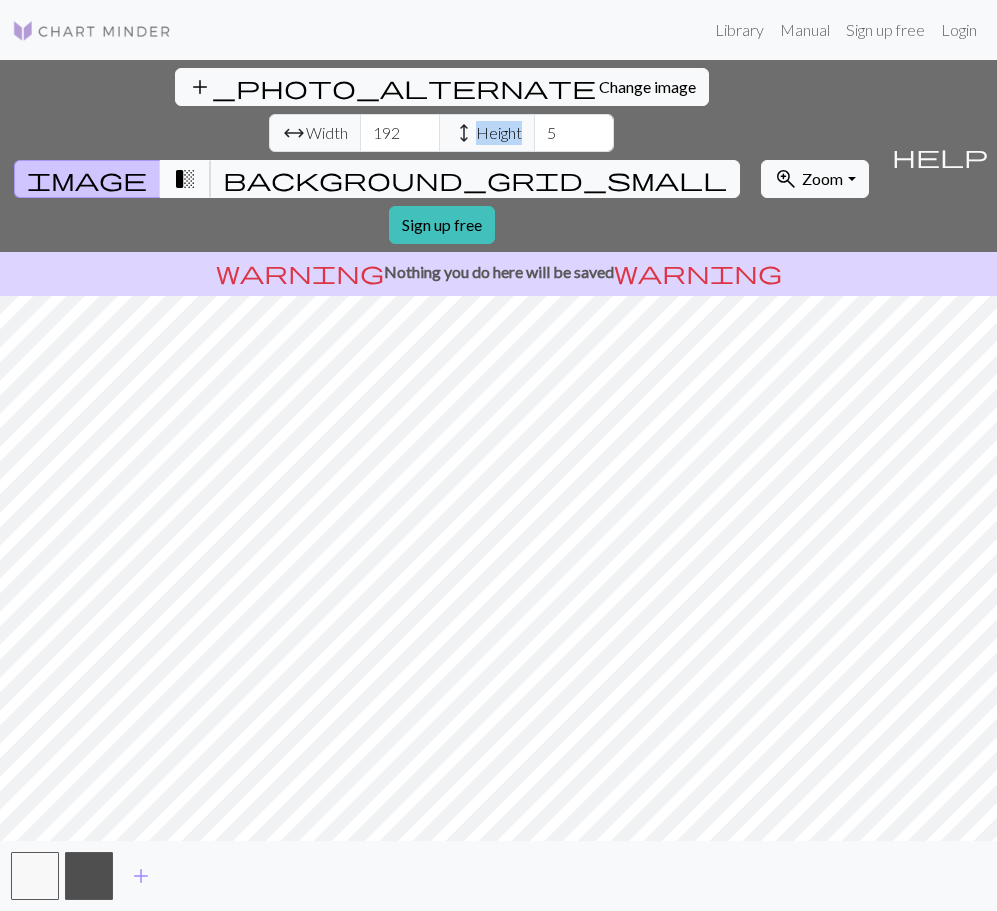 click on "transition_fade" at bounding box center (185, 179) 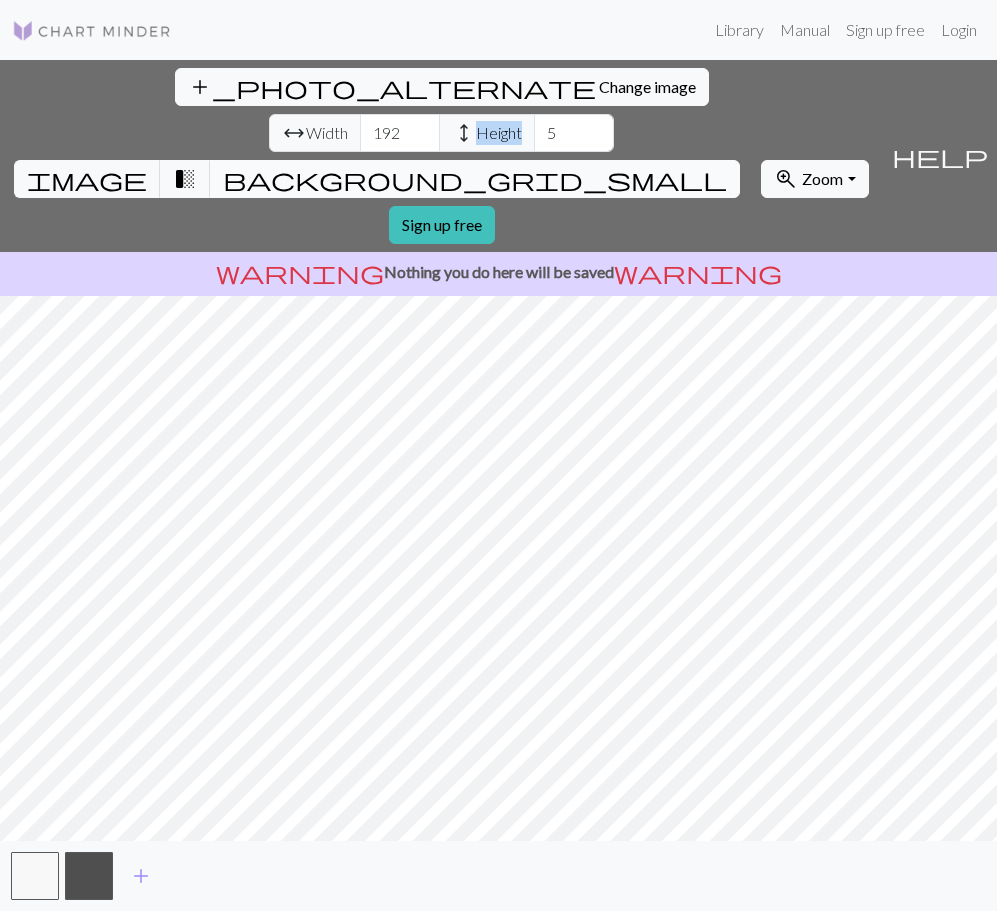 click on "background_grid_small" at bounding box center (475, 179) 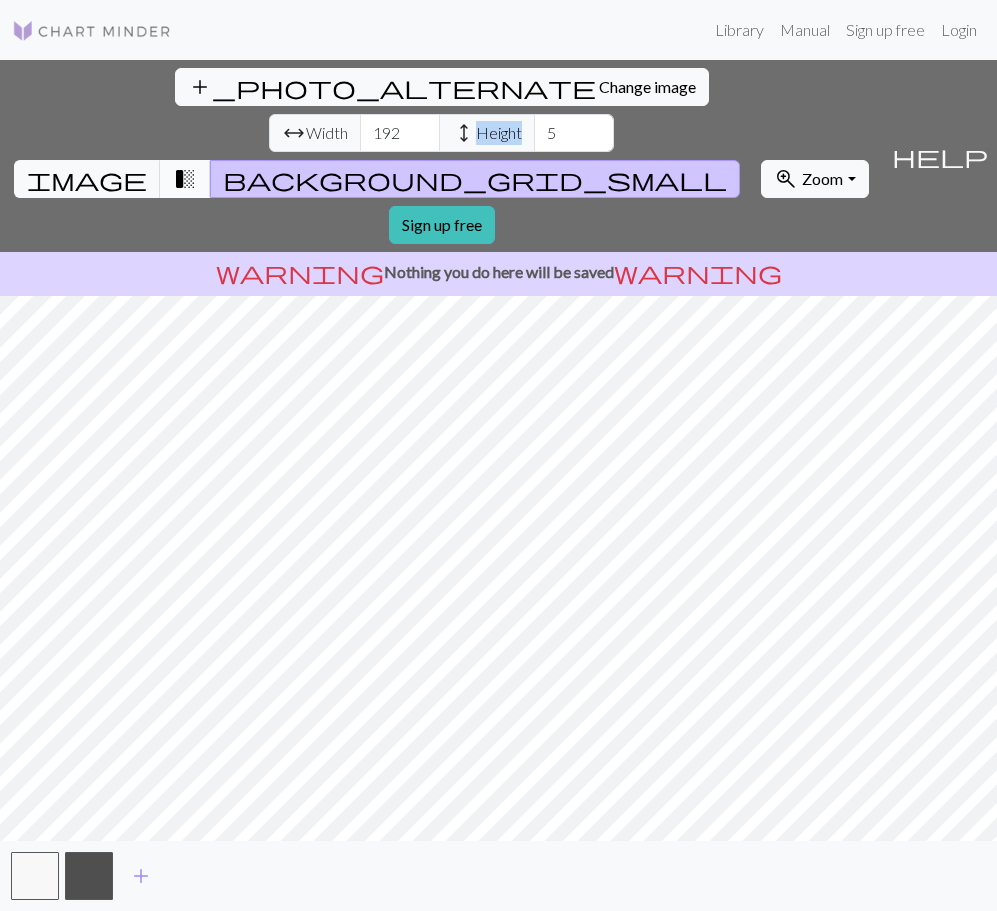 click on "transition_fade" at bounding box center (185, 179) 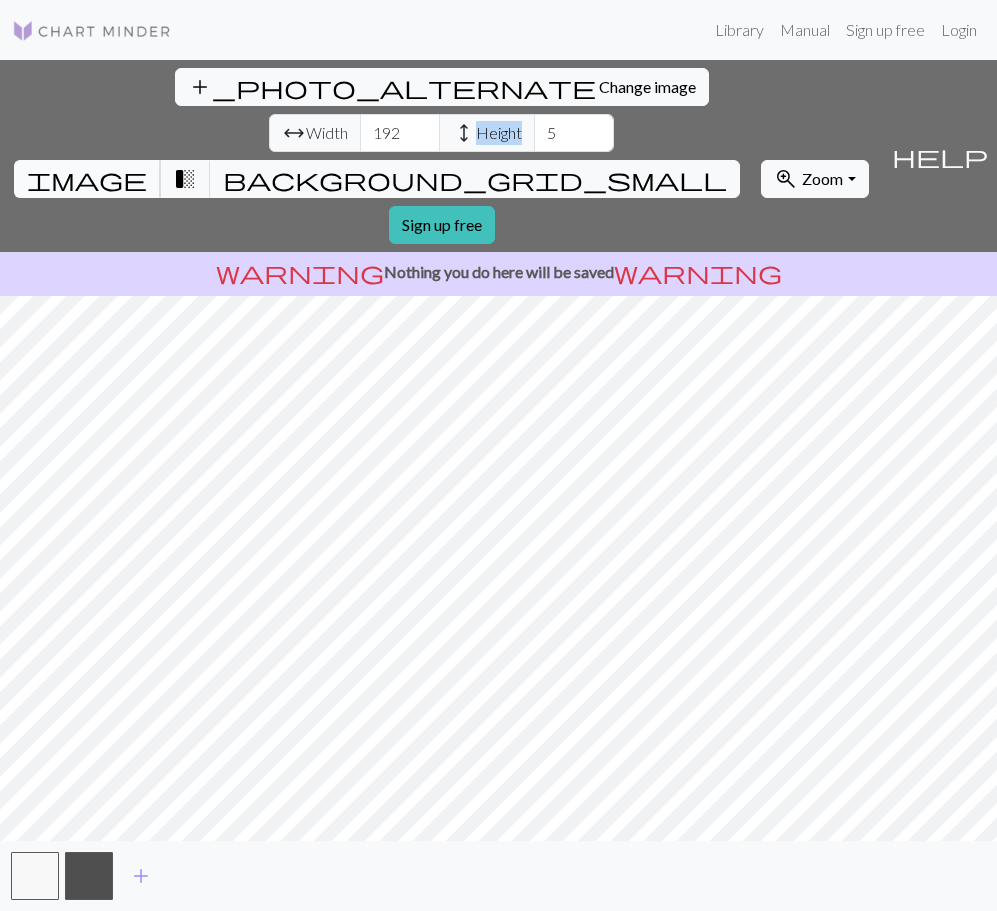 click on "image" at bounding box center [87, 179] 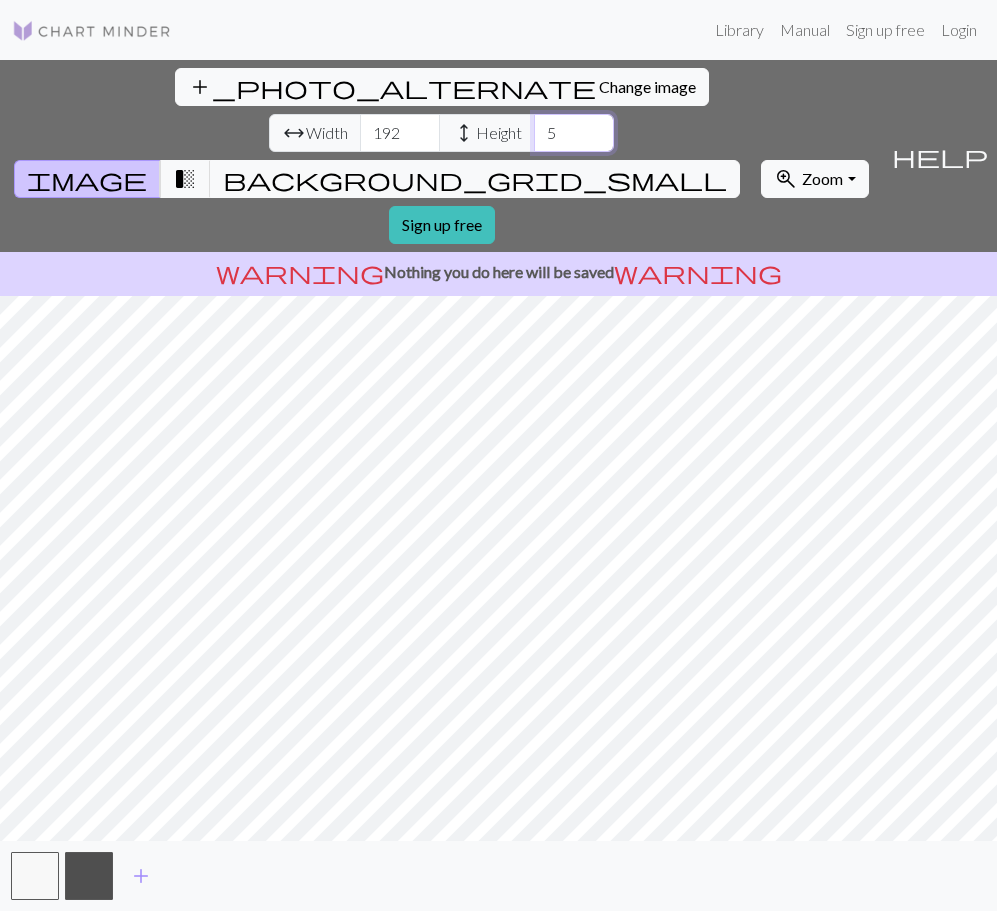 drag, startPoint x: 475, startPoint y: 91, endPoint x: 429, endPoint y: 92, distance: 46.010868 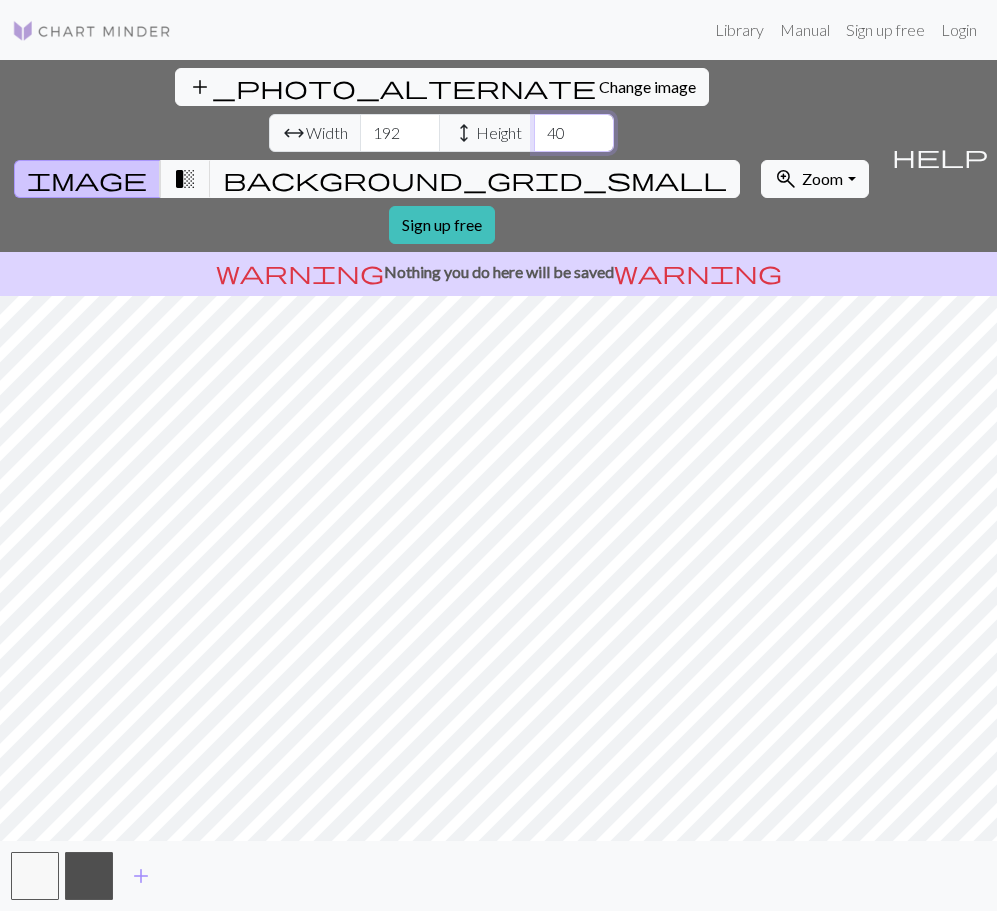 type on "40" 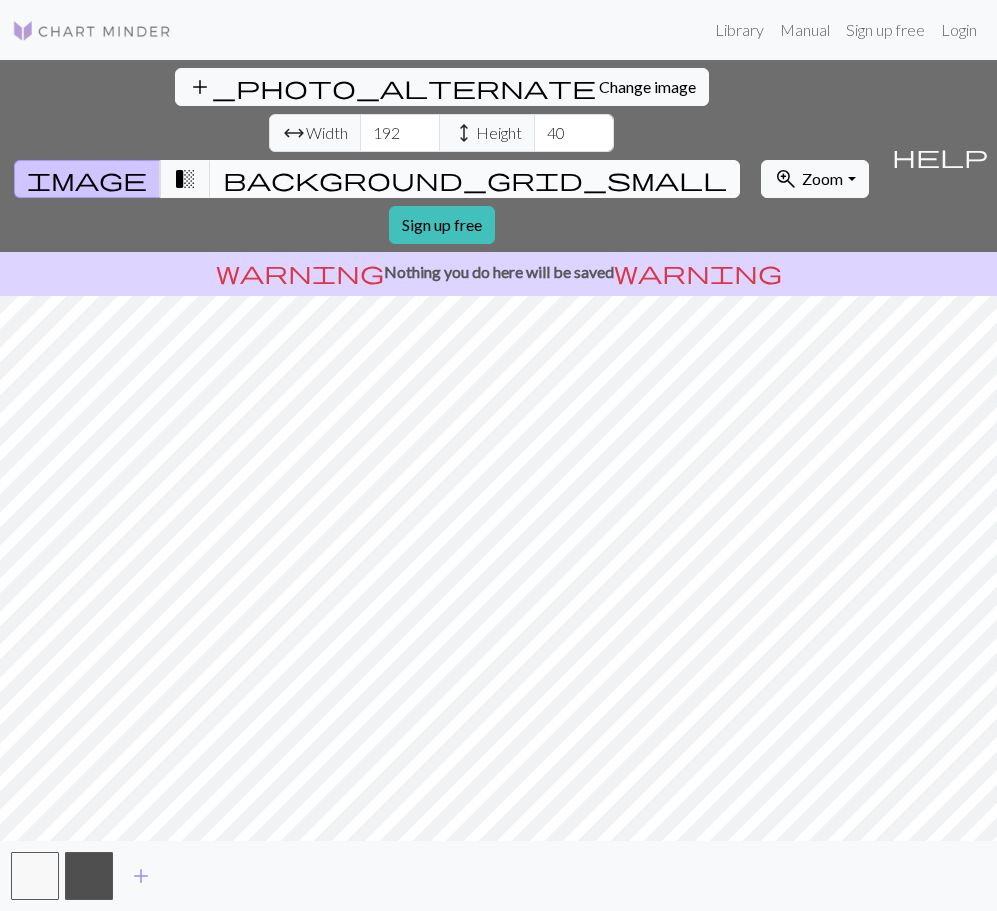 click on "background_grid_small" at bounding box center (475, 179) 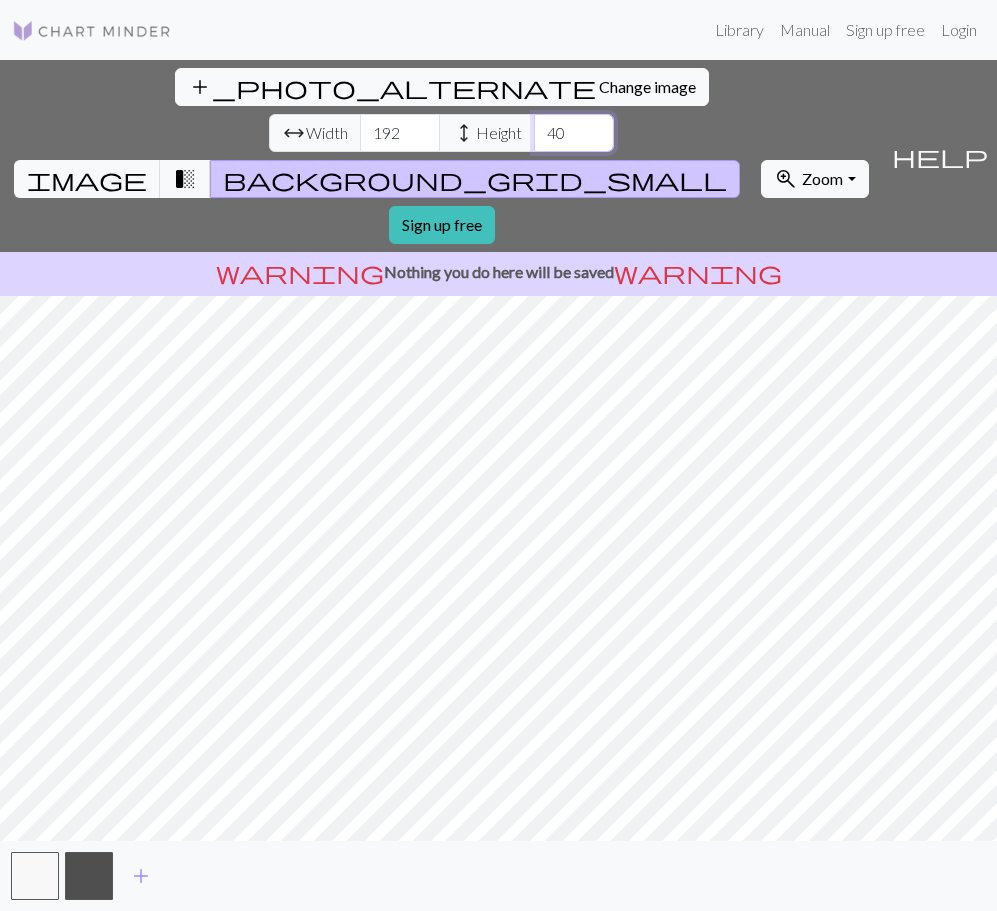drag, startPoint x: 483, startPoint y: 92, endPoint x: 434, endPoint y: 90, distance: 49.0408 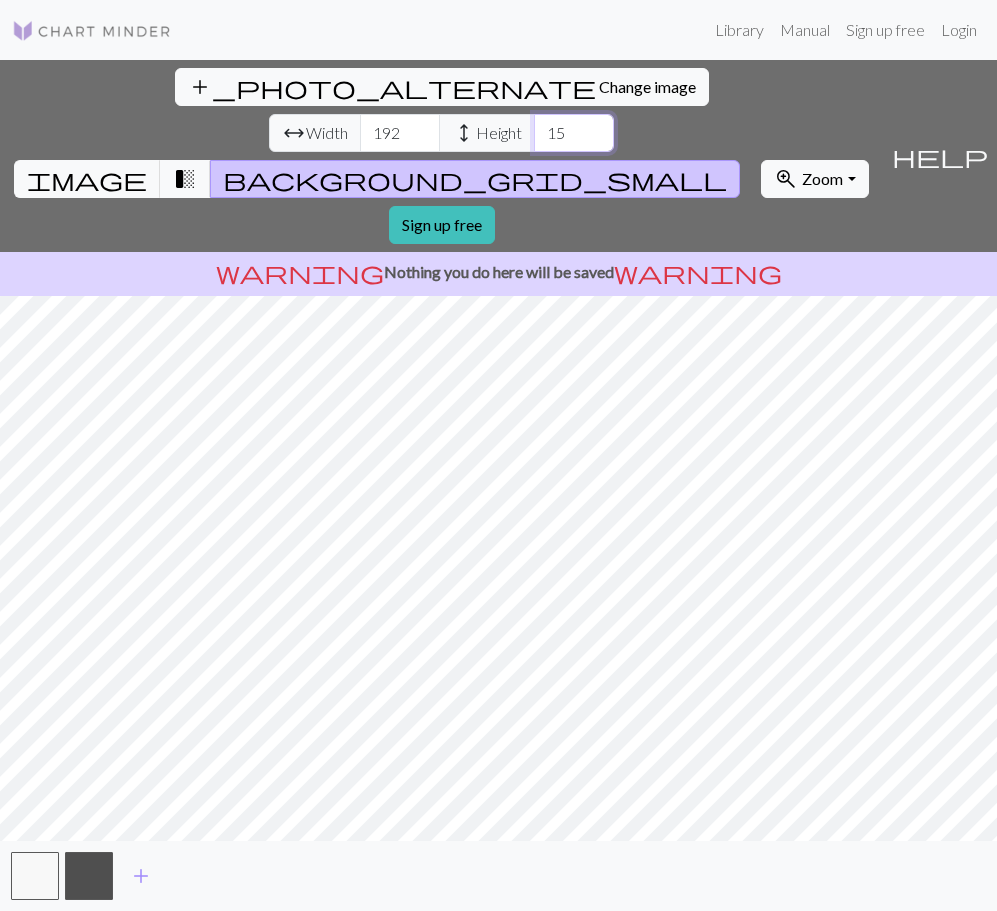 type on "15" 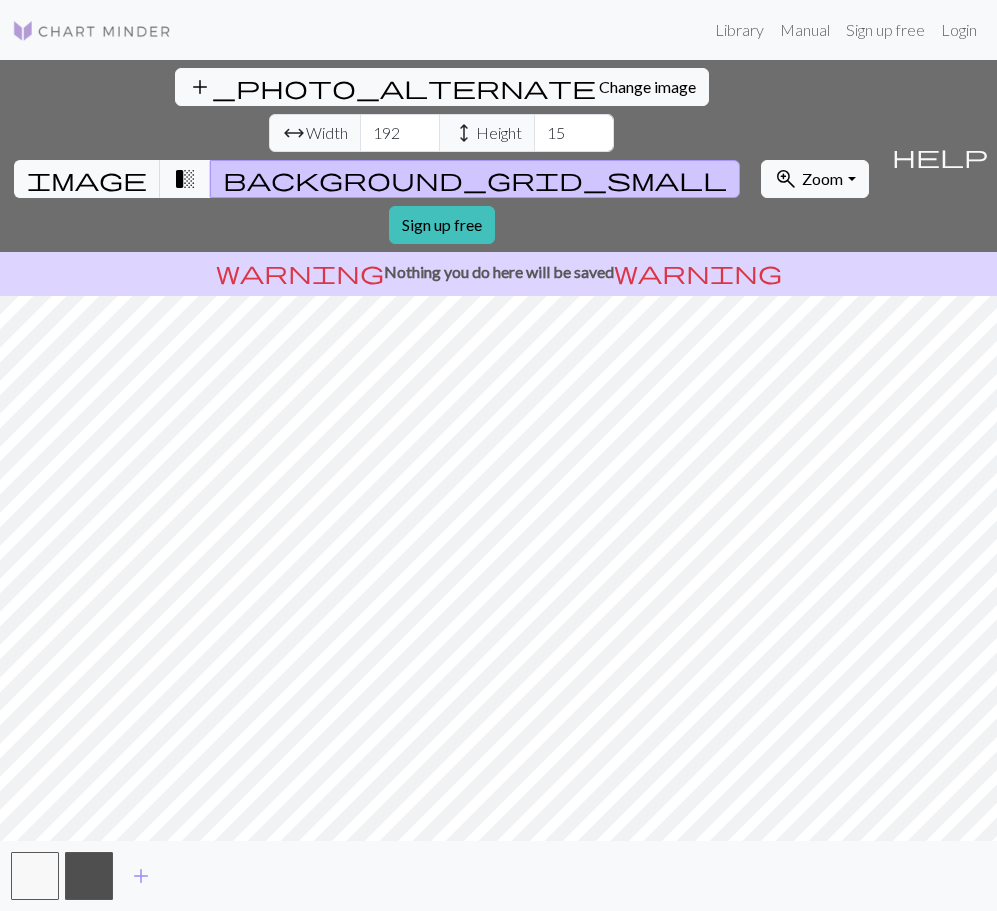 click on "arrow_range   Width" at bounding box center [315, 133] 